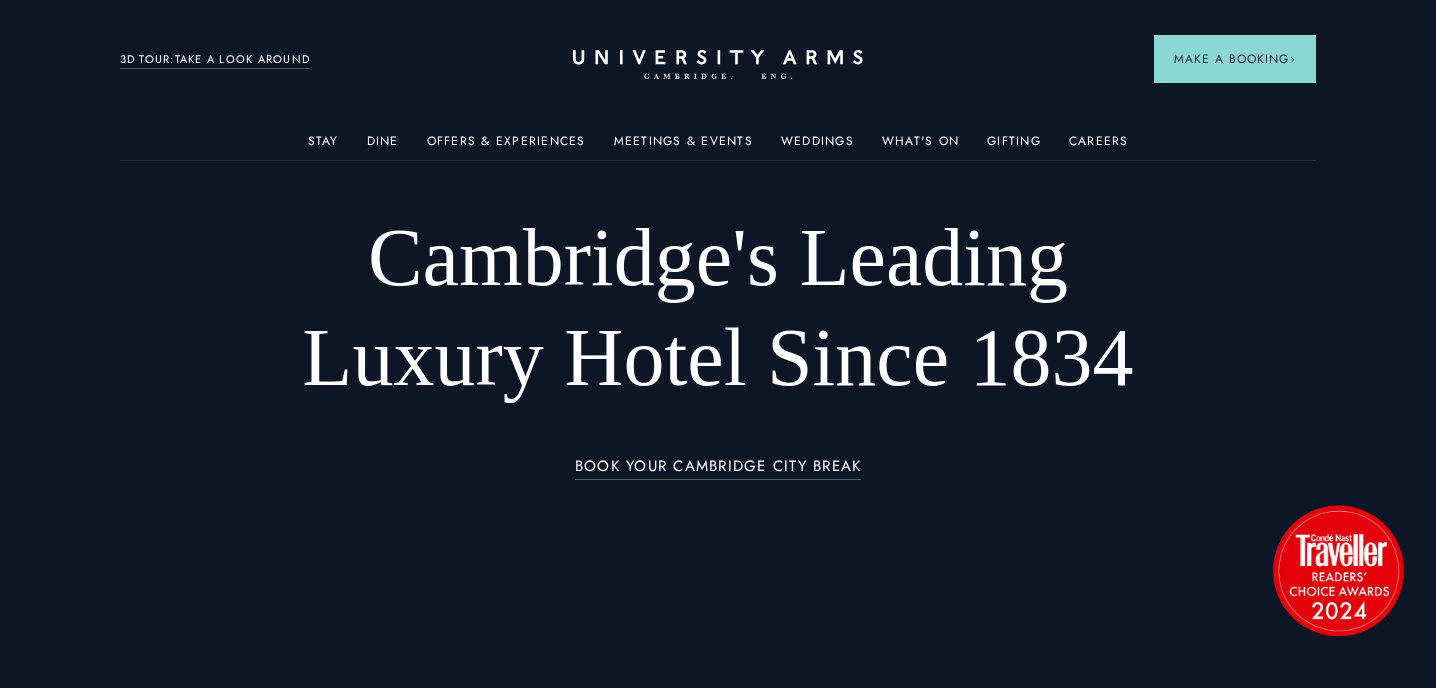 scroll, scrollTop: 0, scrollLeft: 0, axis: both 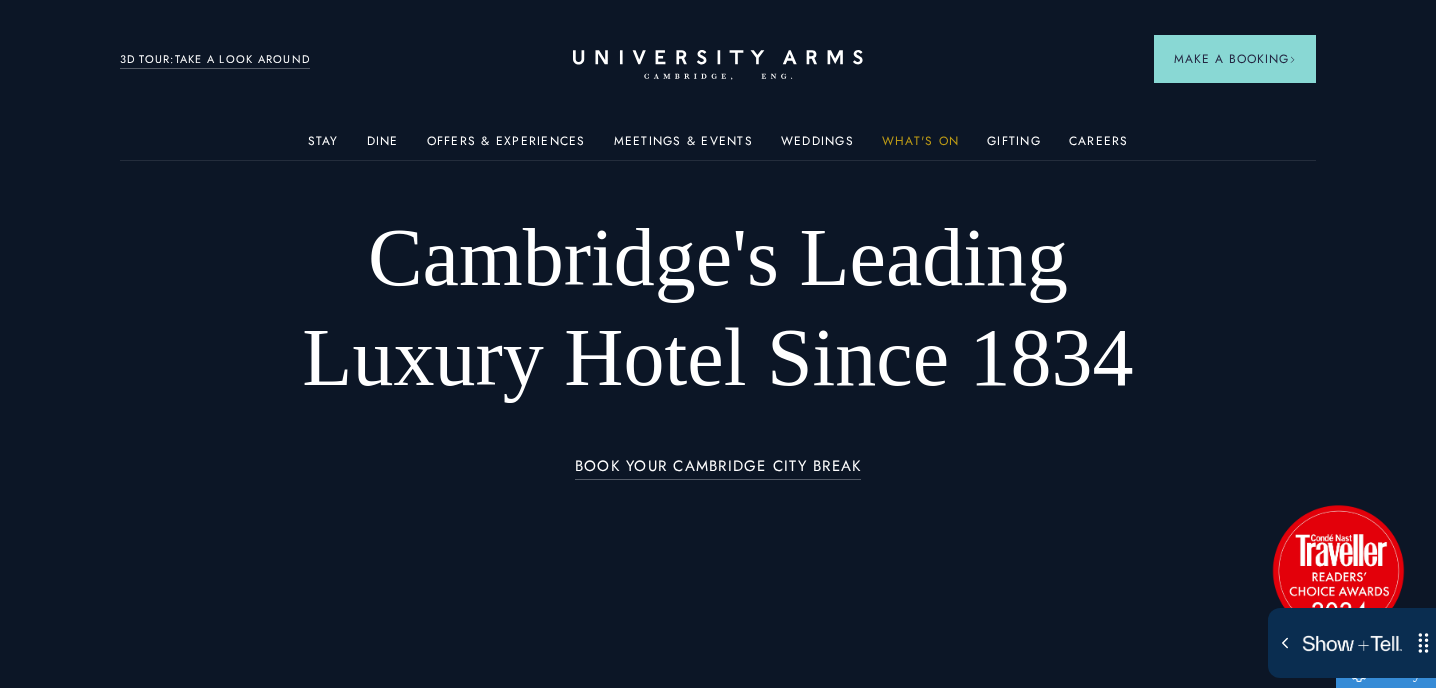 click on "What's On" at bounding box center [920, 147] 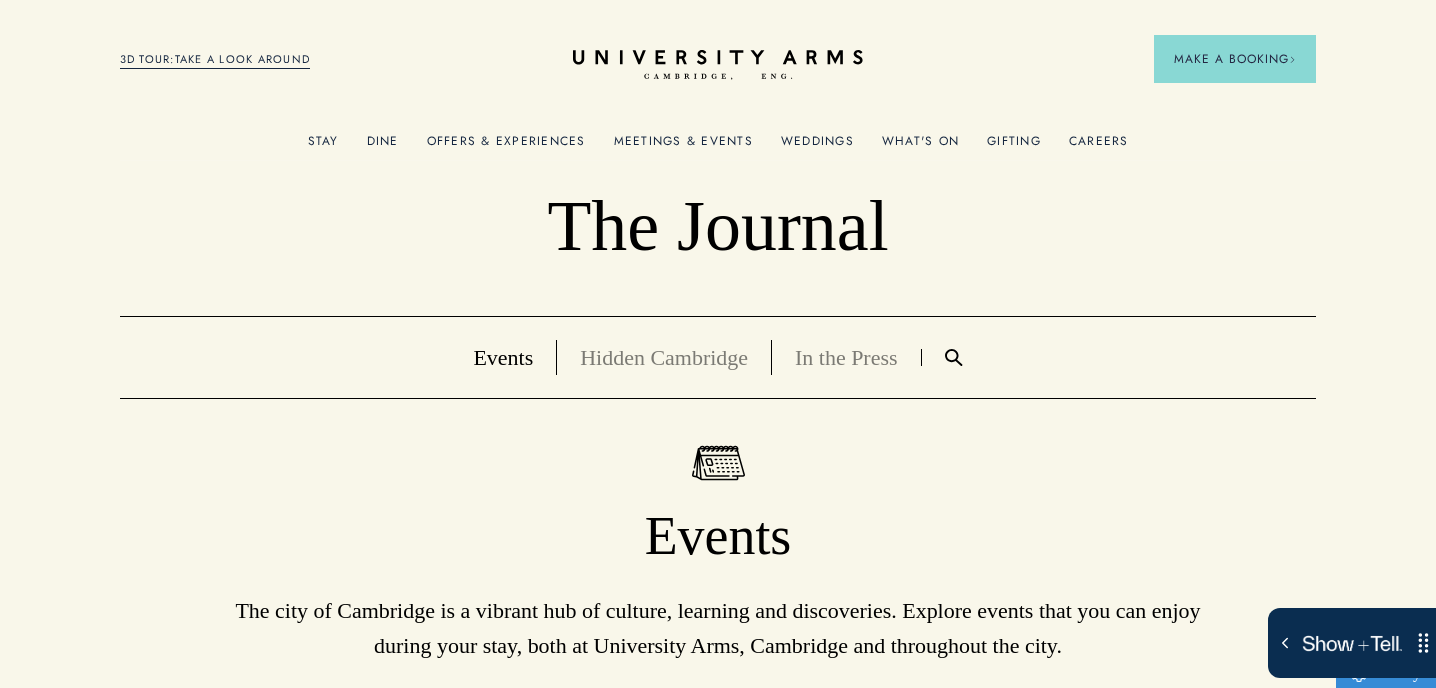 click on "Hidden Cambridge" at bounding box center [664, 357] 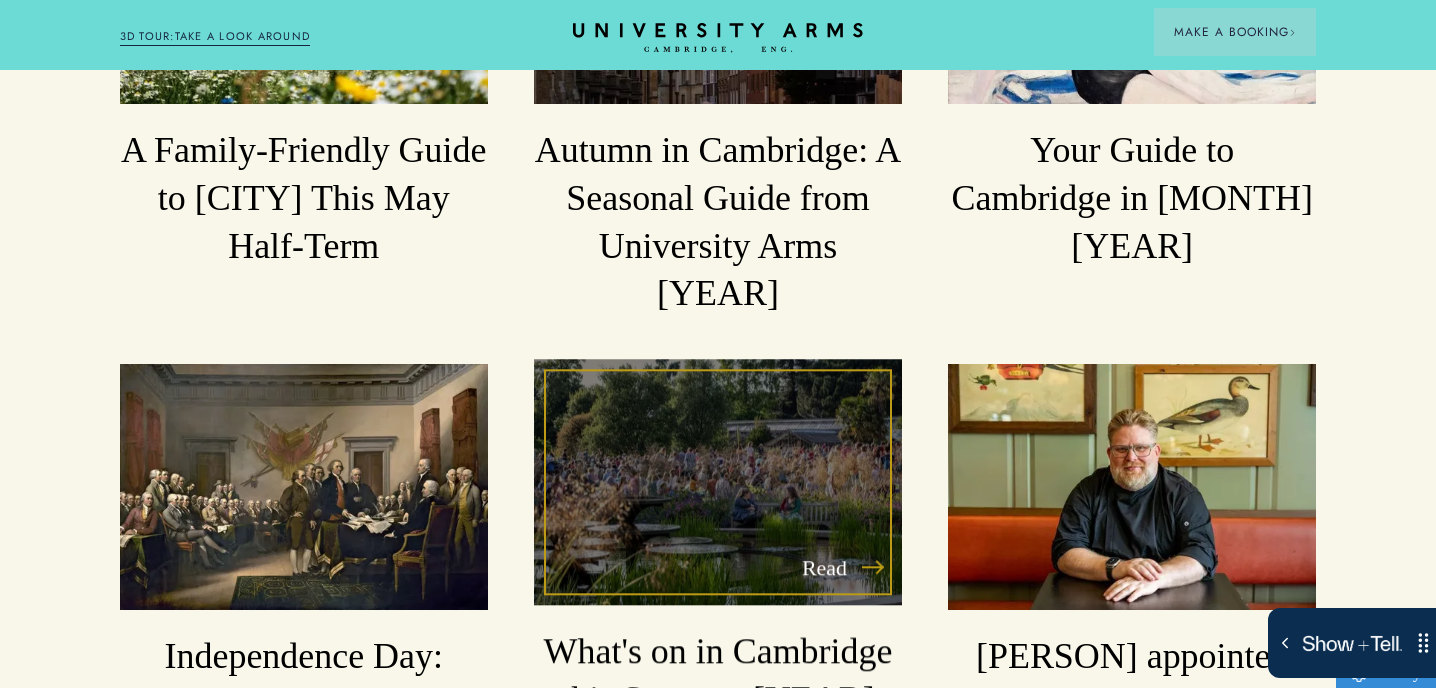 scroll, scrollTop: 1668, scrollLeft: 0, axis: vertical 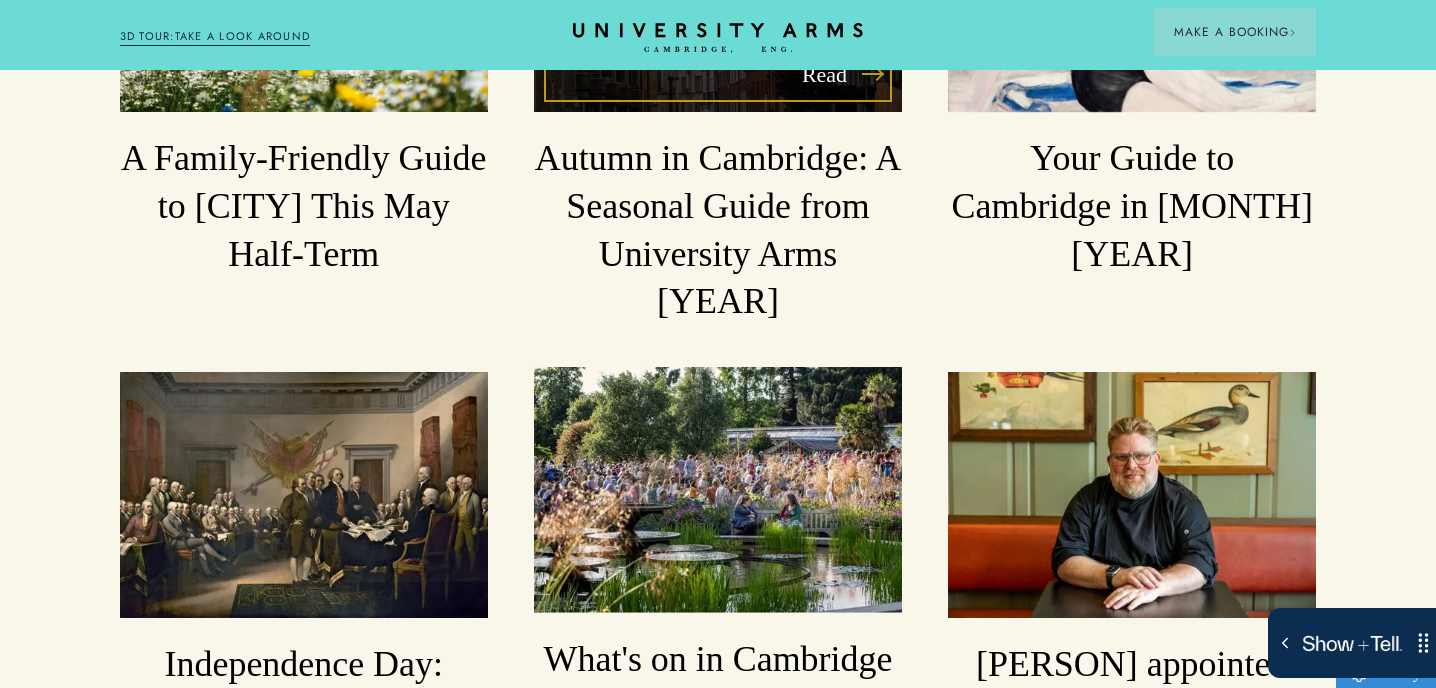 click on "Autumn in Cambridge: A Seasonal Guide from University Arms 2024" at bounding box center (718, 230) 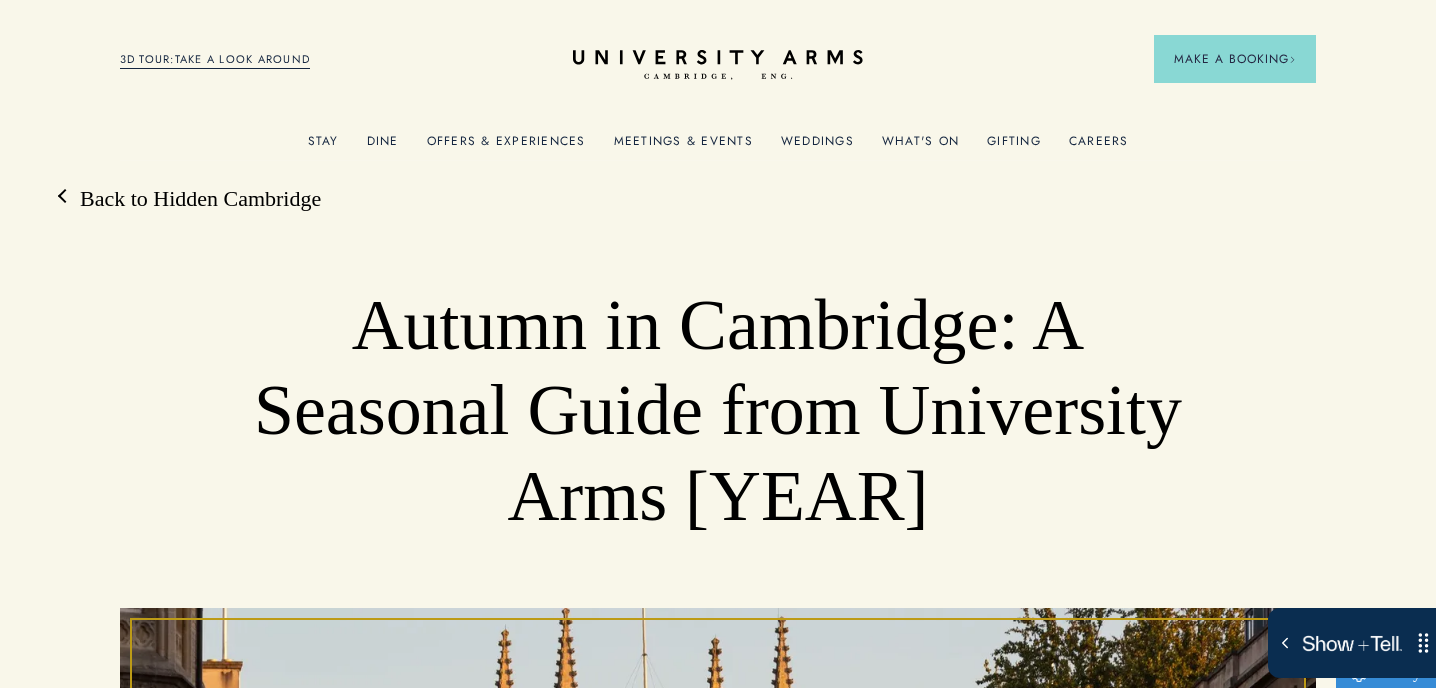 scroll, scrollTop: 1, scrollLeft: 0, axis: vertical 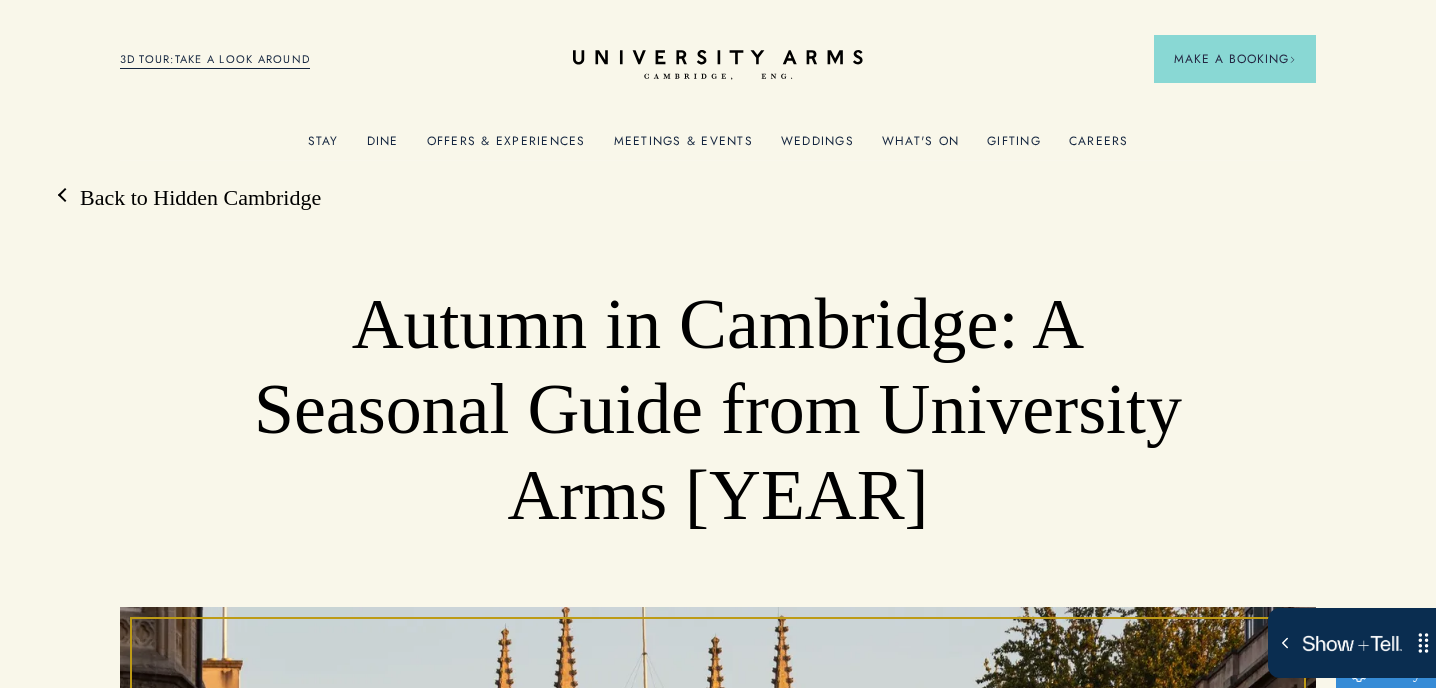 click on "What's On" at bounding box center [920, 147] 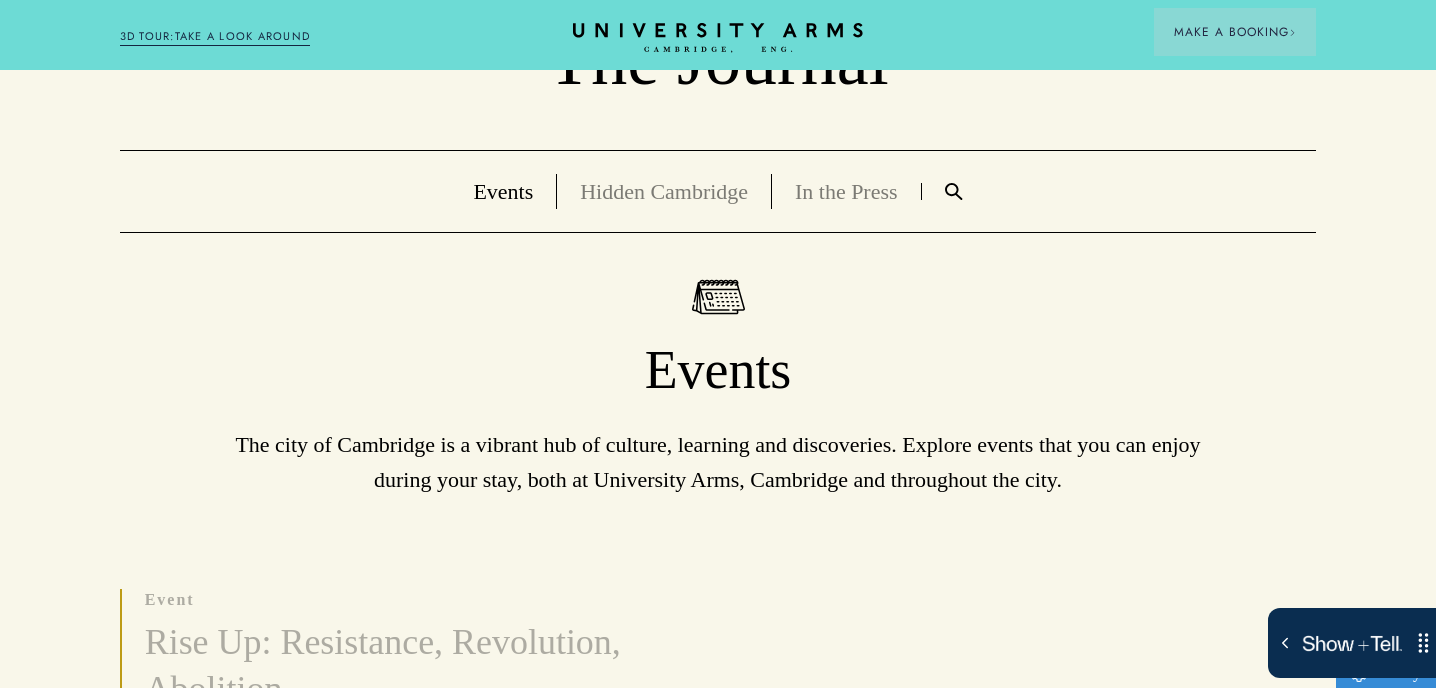 scroll, scrollTop: 165, scrollLeft: 0, axis: vertical 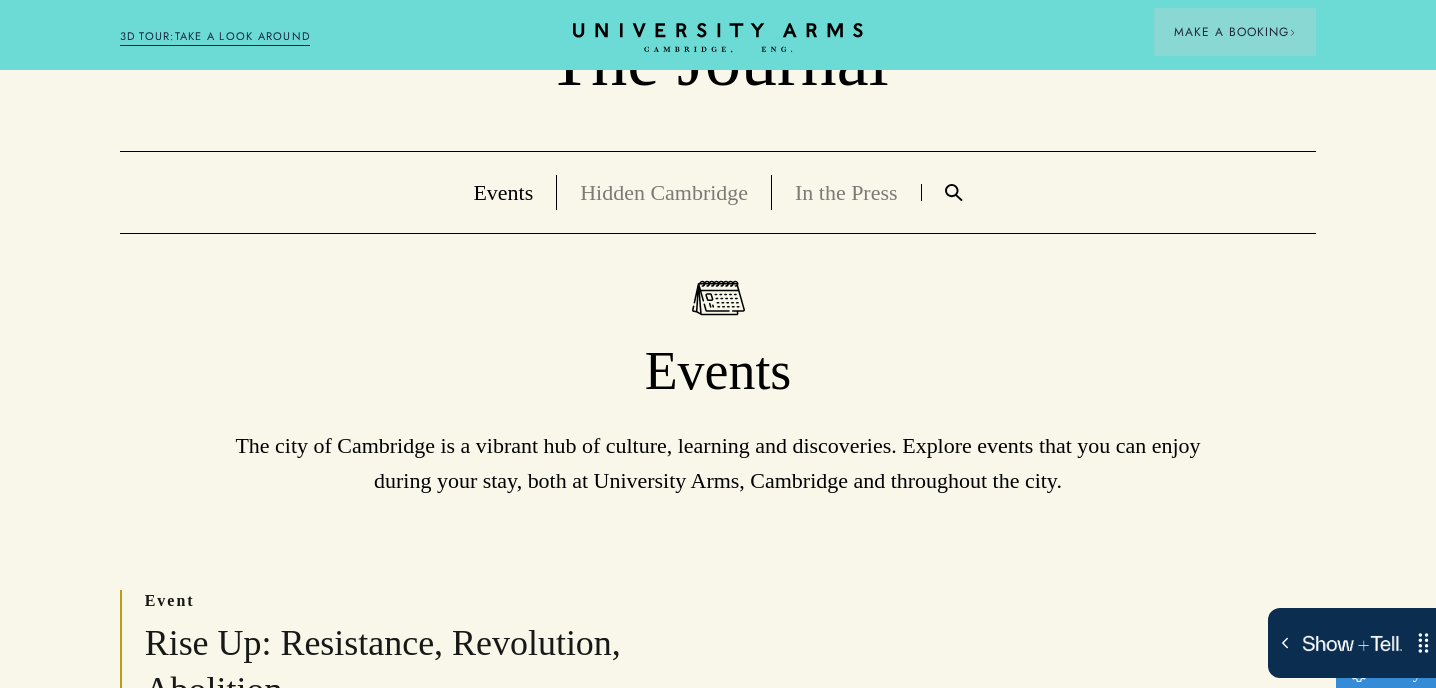 click on "Hidden Cambridge" at bounding box center (664, 192) 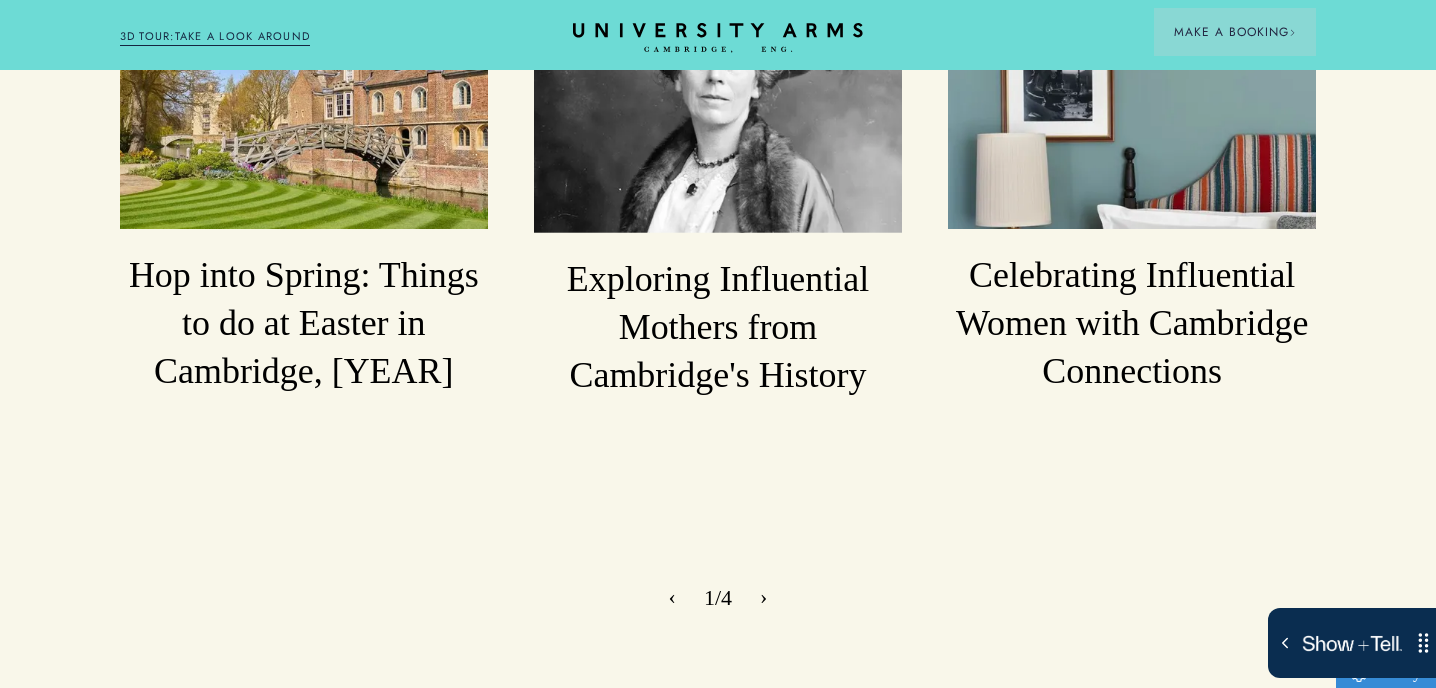 scroll, scrollTop: 3044, scrollLeft: 0, axis: vertical 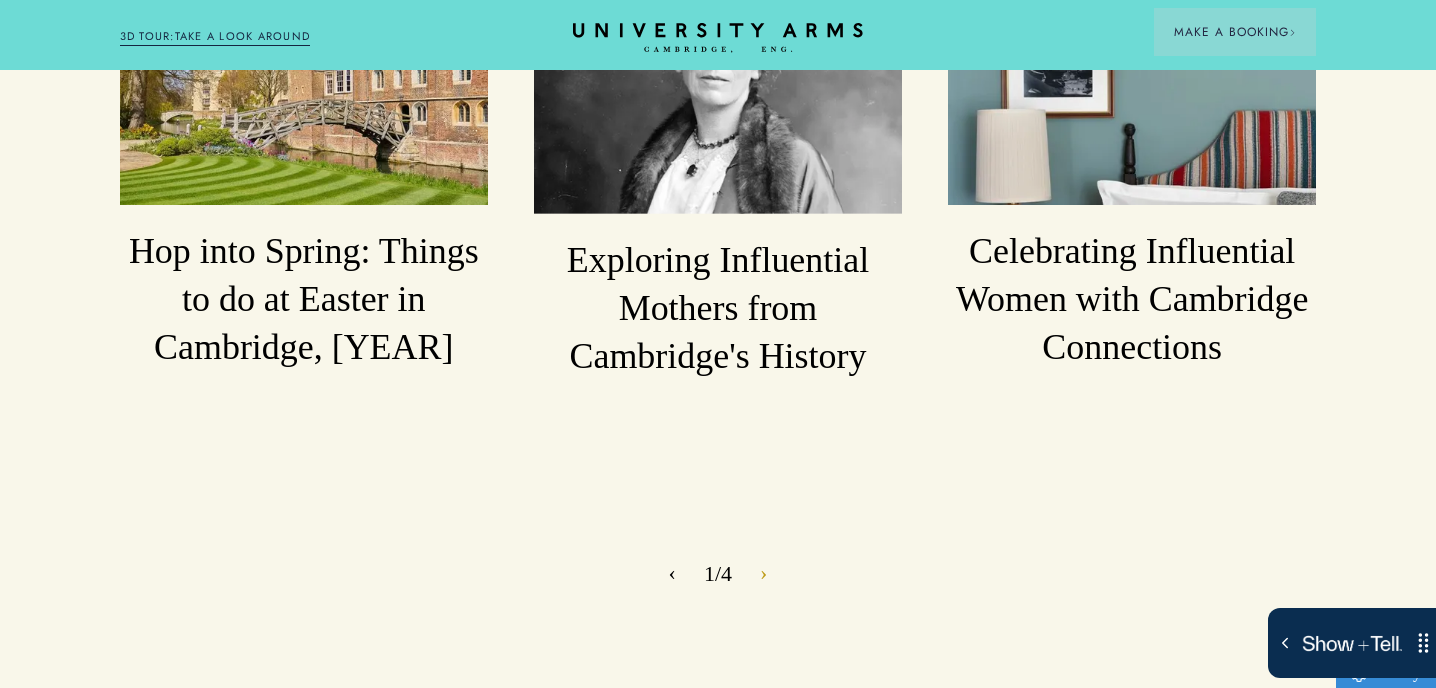 click on "›" at bounding box center (763, 573) 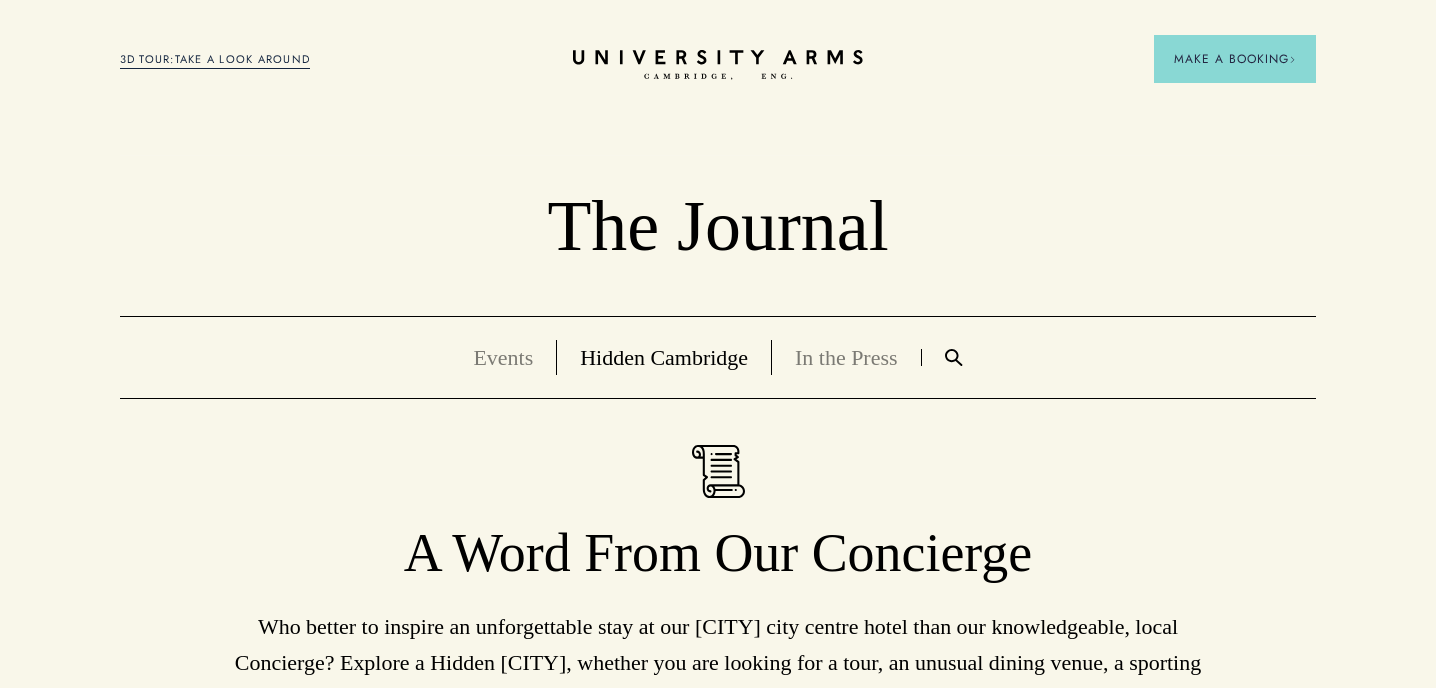scroll, scrollTop: 2998, scrollLeft: 0, axis: vertical 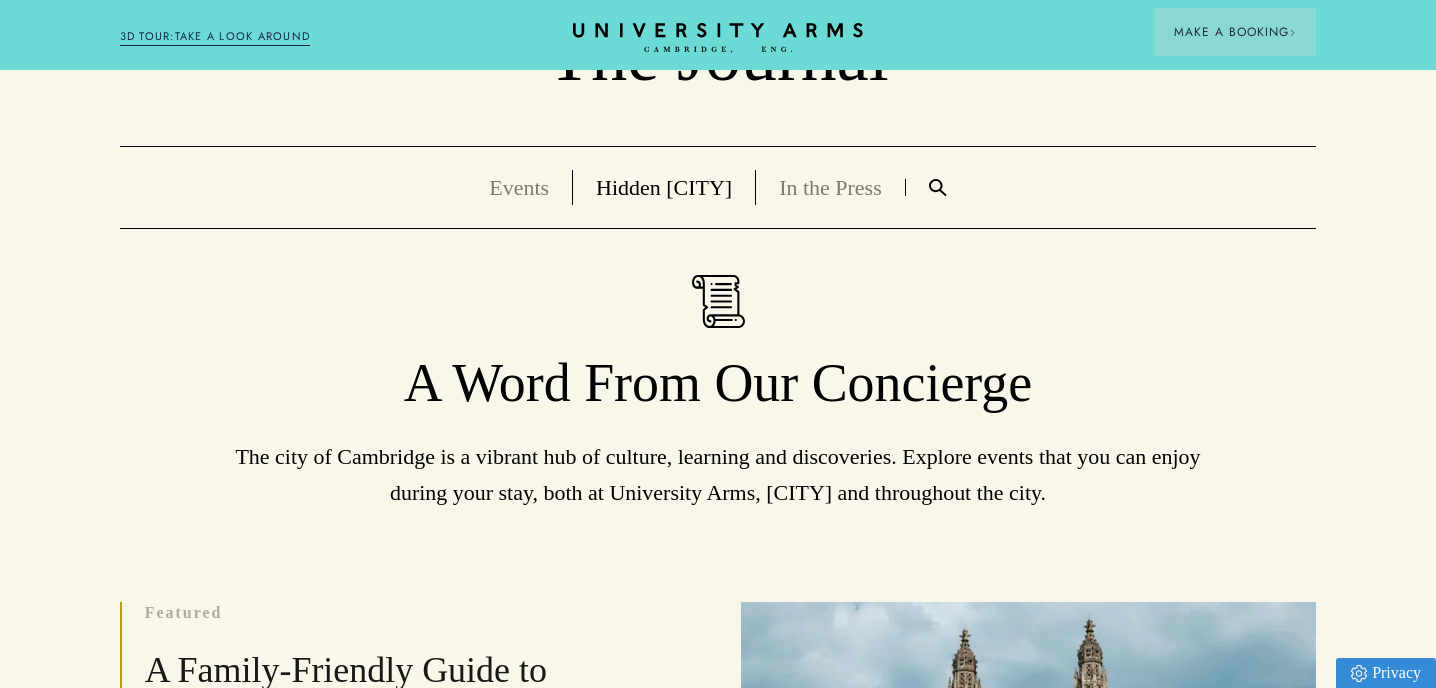 click on "Events" at bounding box center (519, 187) 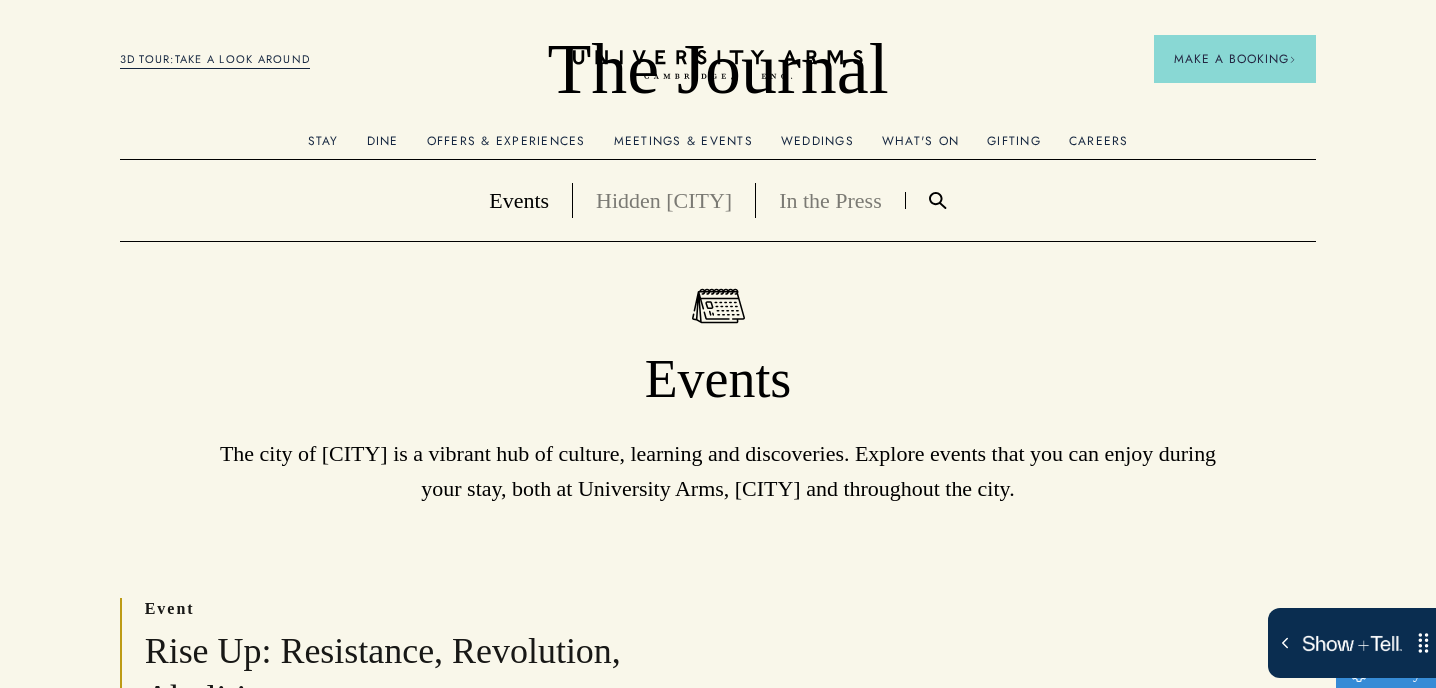 scroll, scrollTop: 0, scrollLeft: 0, axis: both 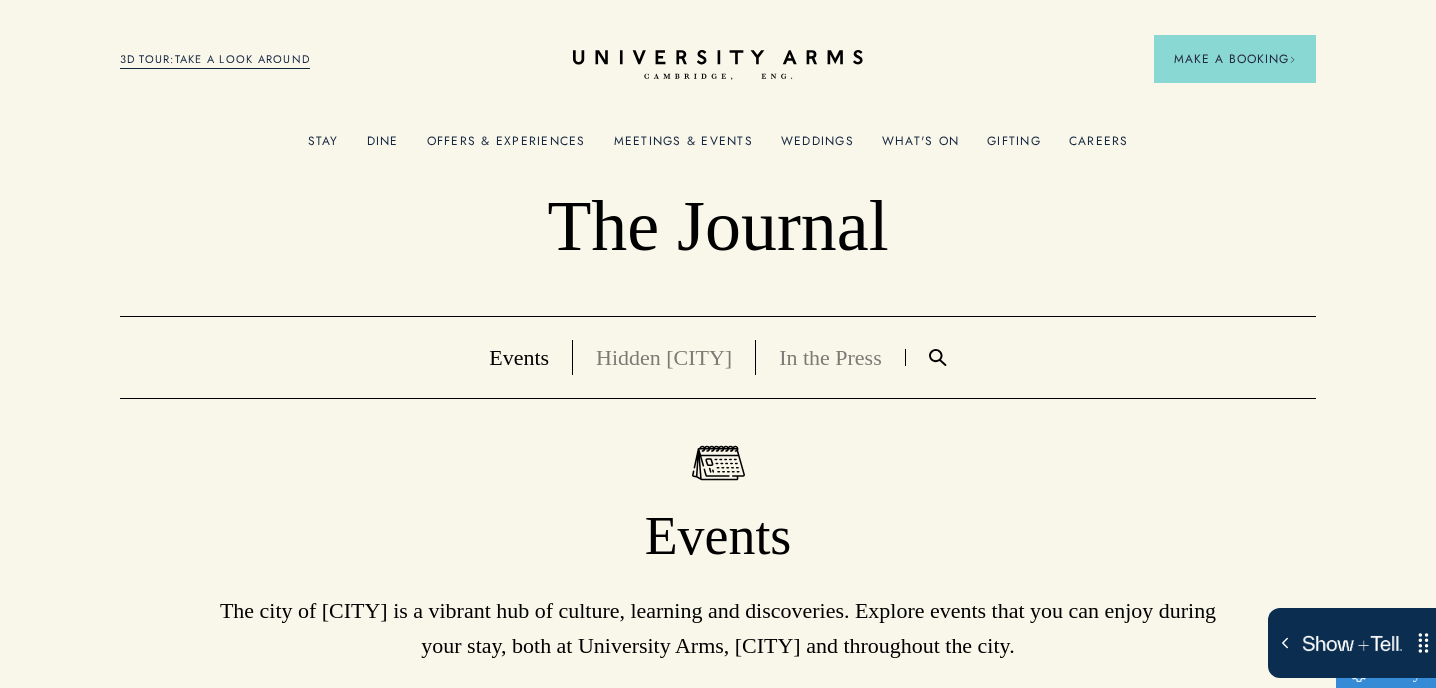 click on "Hidden Cambridge" at bounding box center [664, 357] 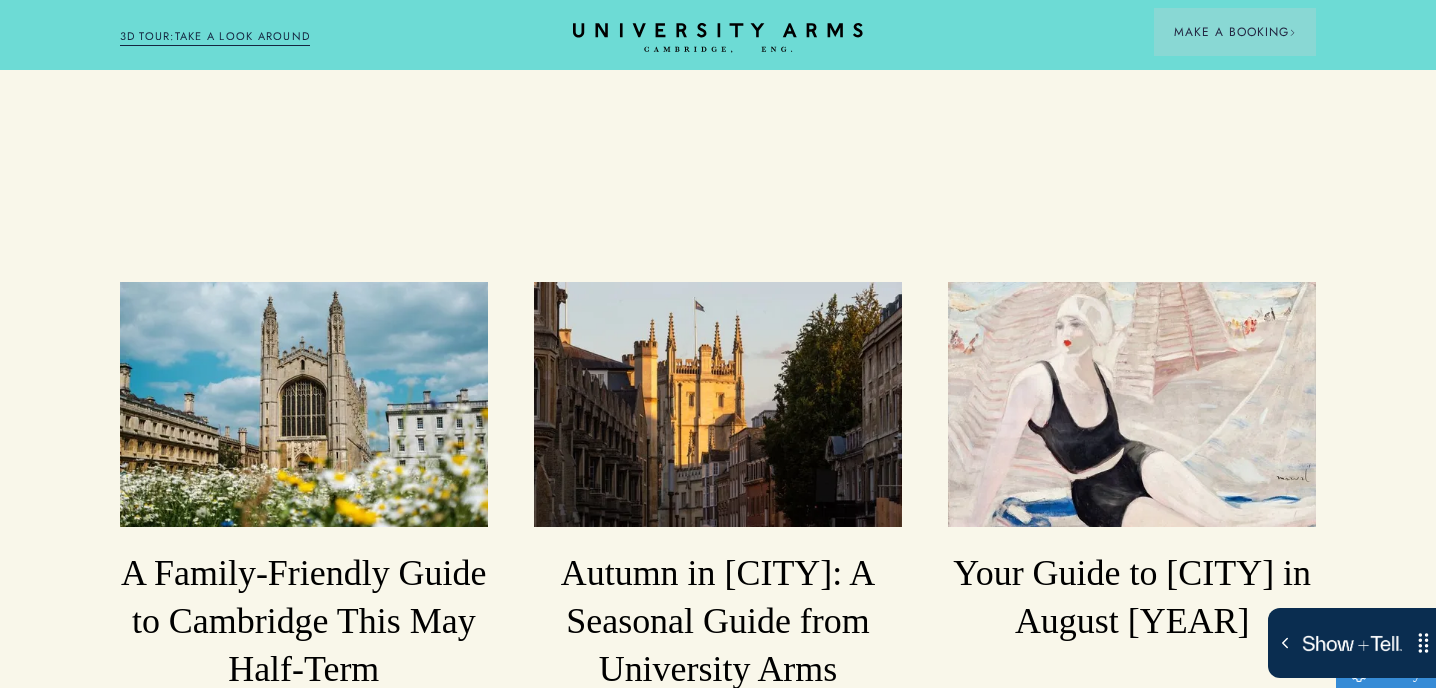 scroll, scrollTop: 0, scrollLeft: 0, axis: both 